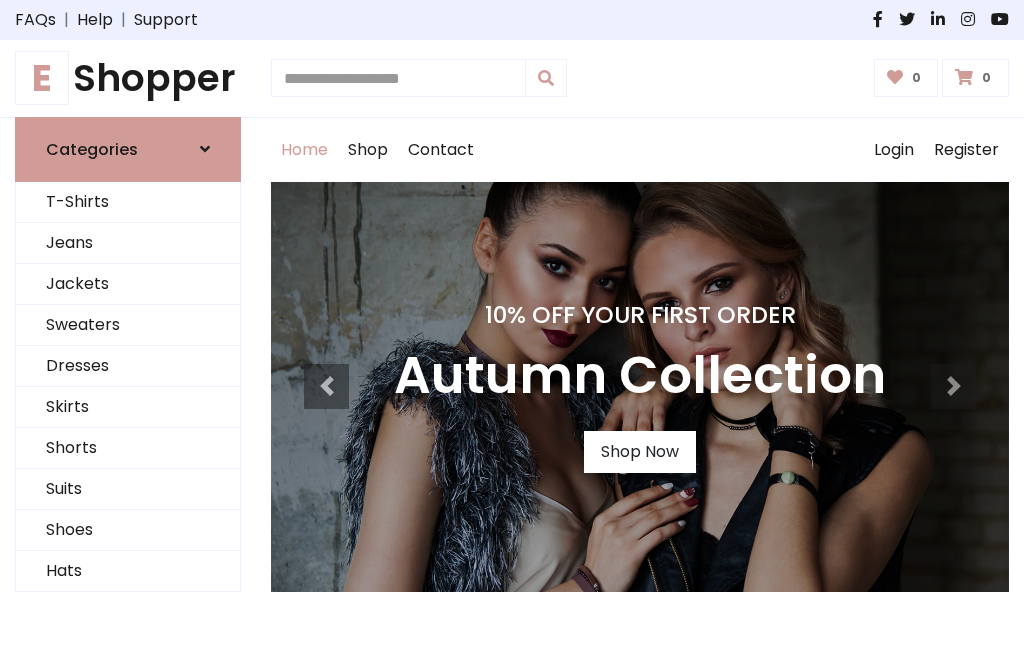 scroll, scrollTop: 0, scrollLeft: 0, axis: both 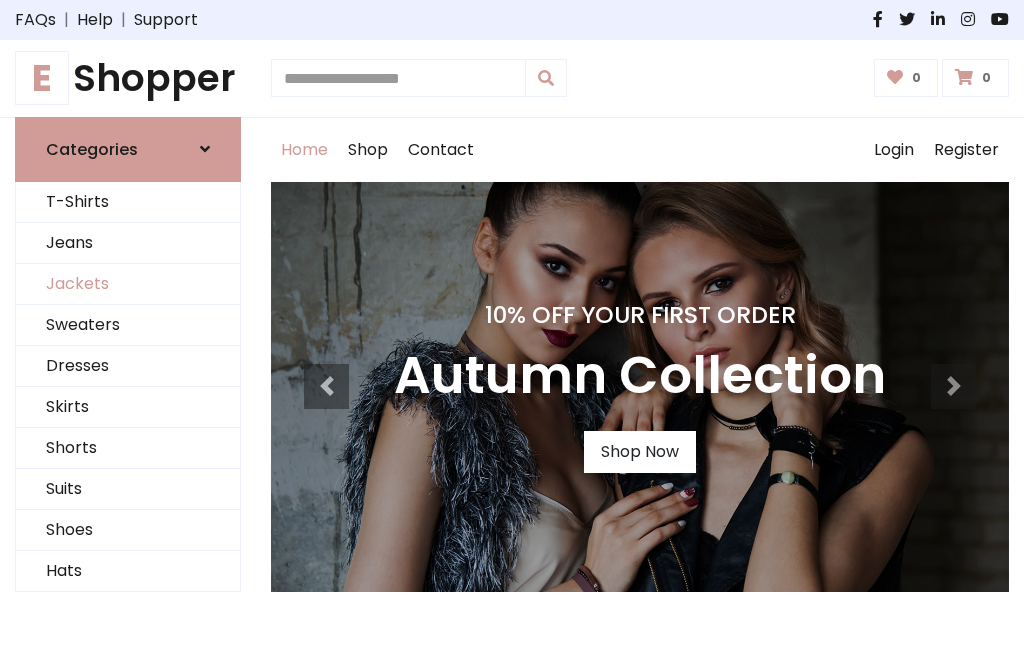 click on "Jackets" at bounding box center [128, 284] 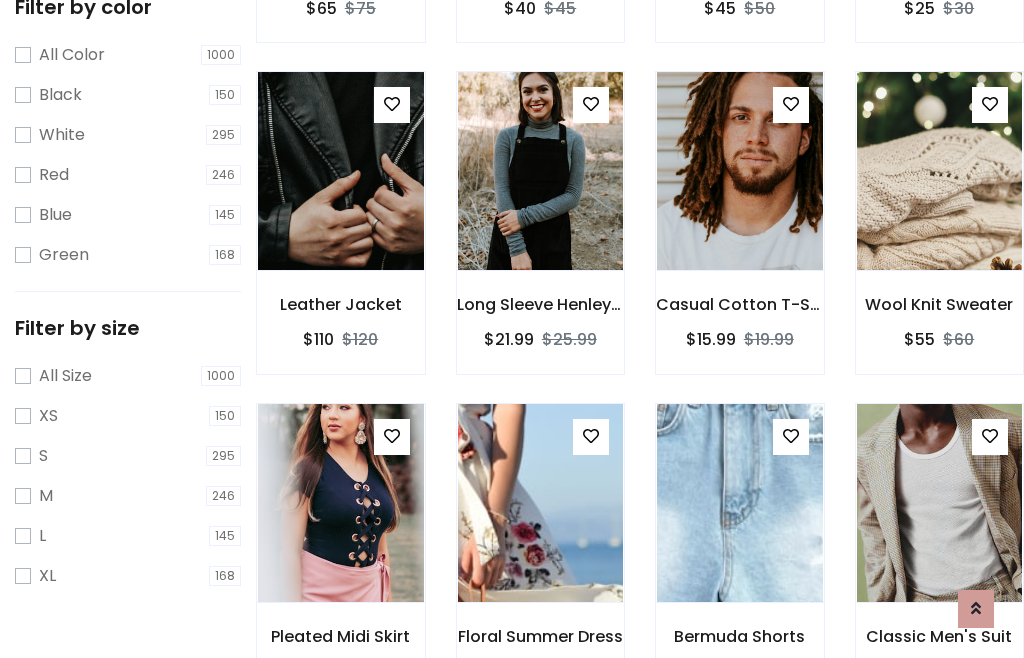 scroll, scrollTop: 185, scrollLeft: 0, axis: vertical 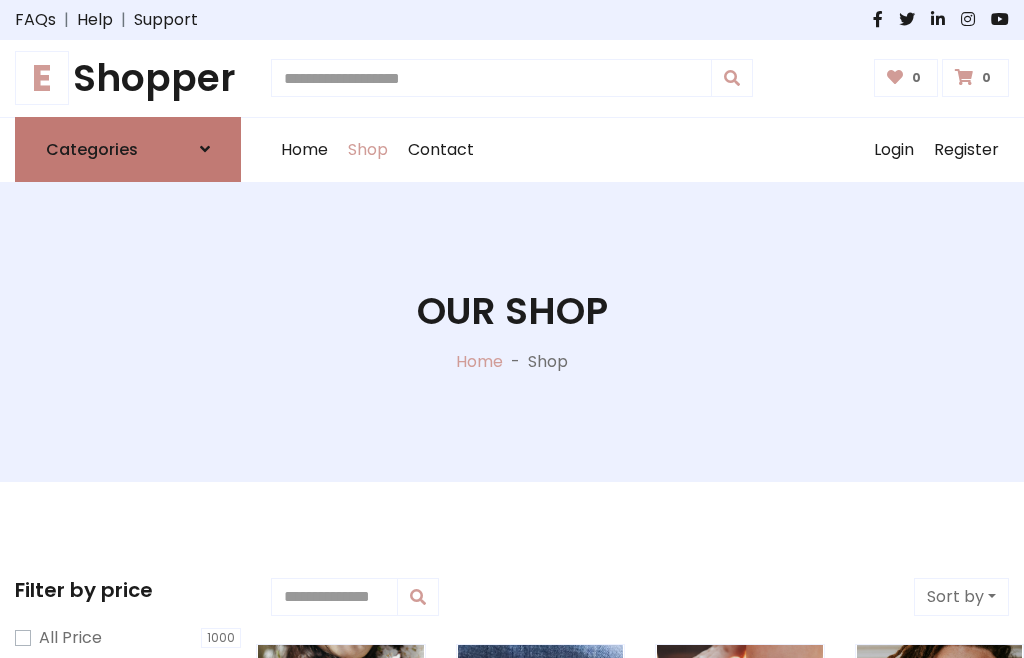 click on "Categories" at bounding box center [92, 149] 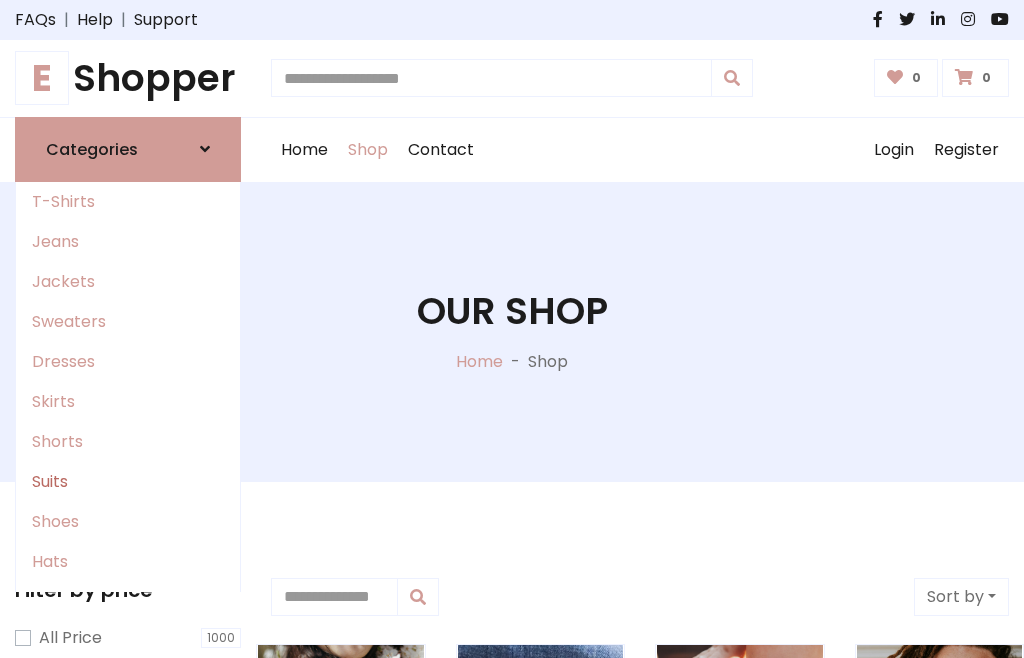 click on "Suits" at bounding box center [128, 482] 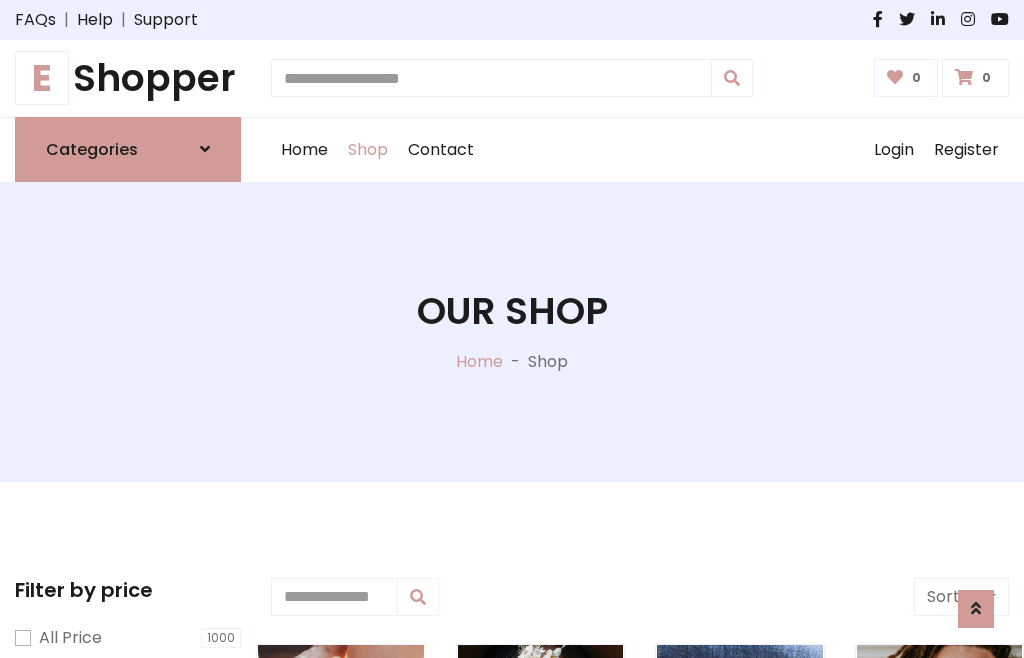 scroll, scrollTop: 1445, scrollLeft: 0, axis: vertical 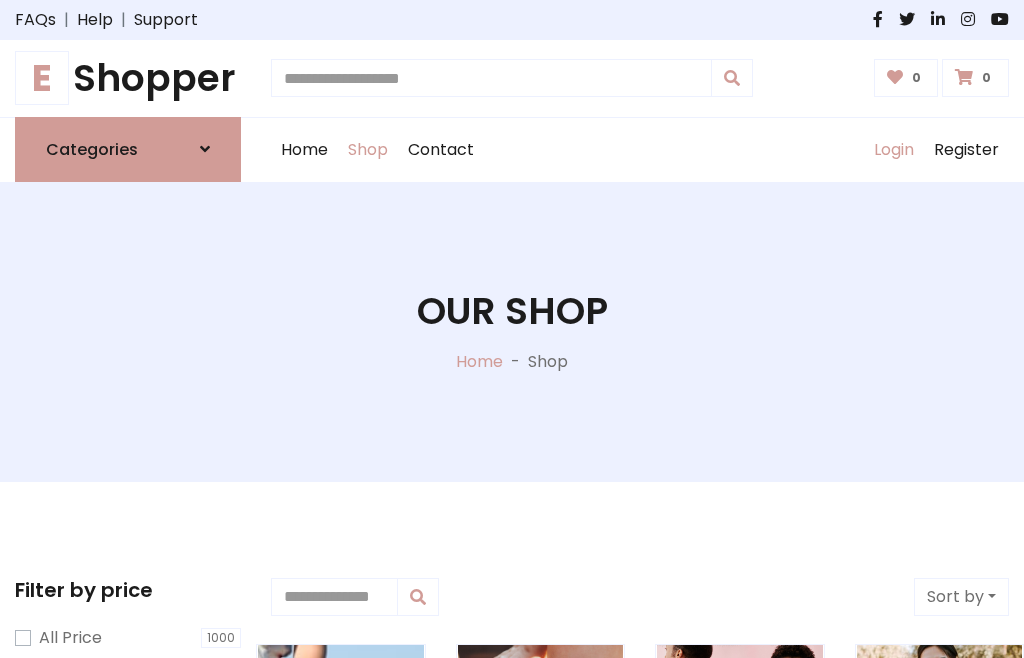click on "Login" at bounding box center [894, 150] 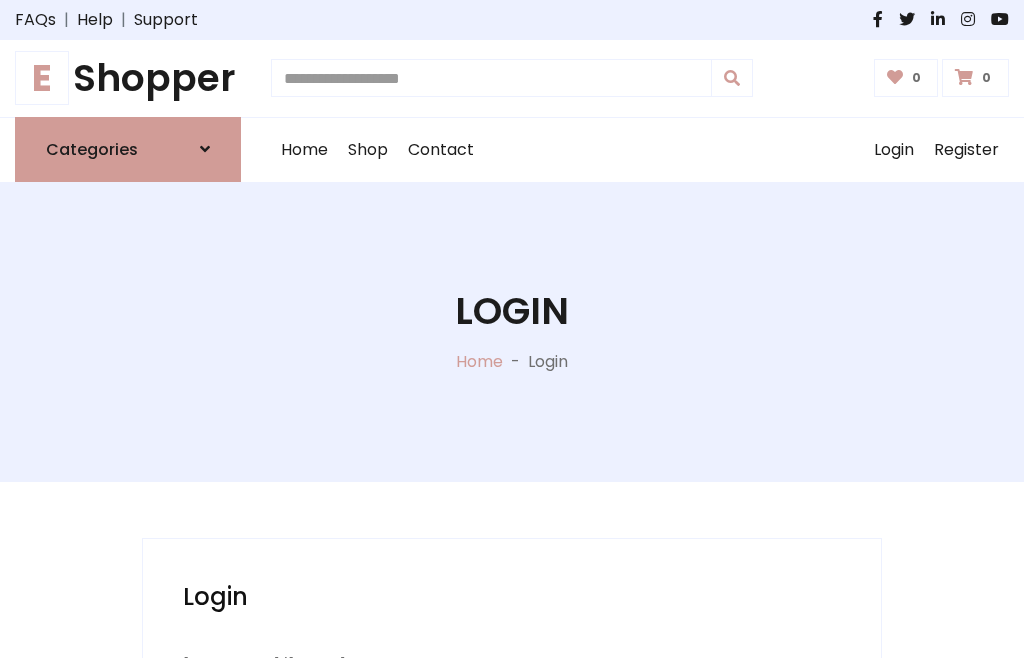 scroll, scrollTop: 0, scrollLeft: 0, axis: both 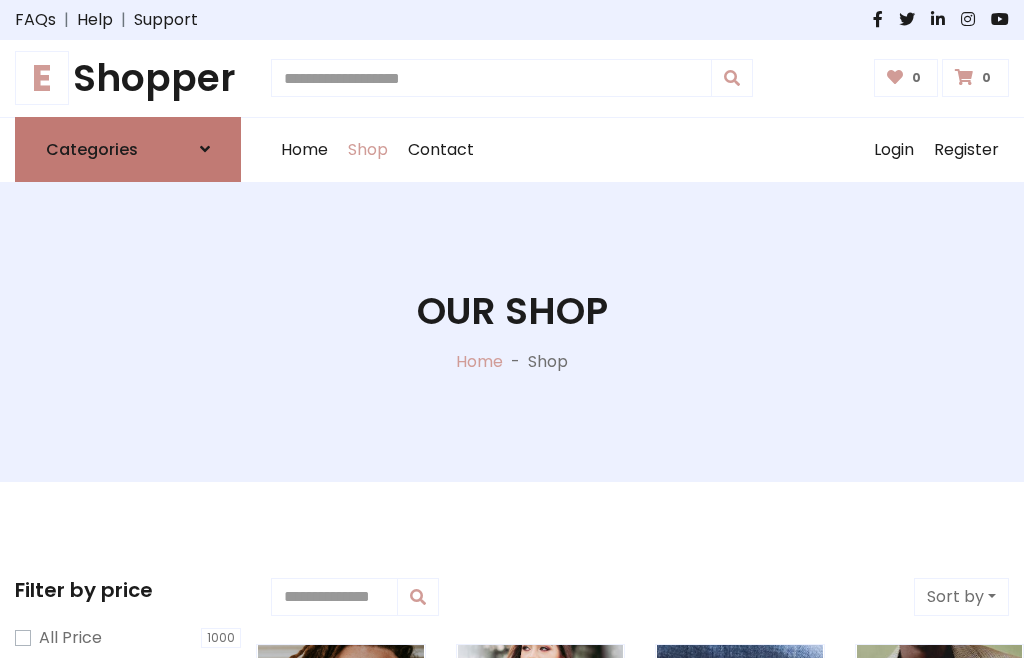 click at bounding box center (205, 149) 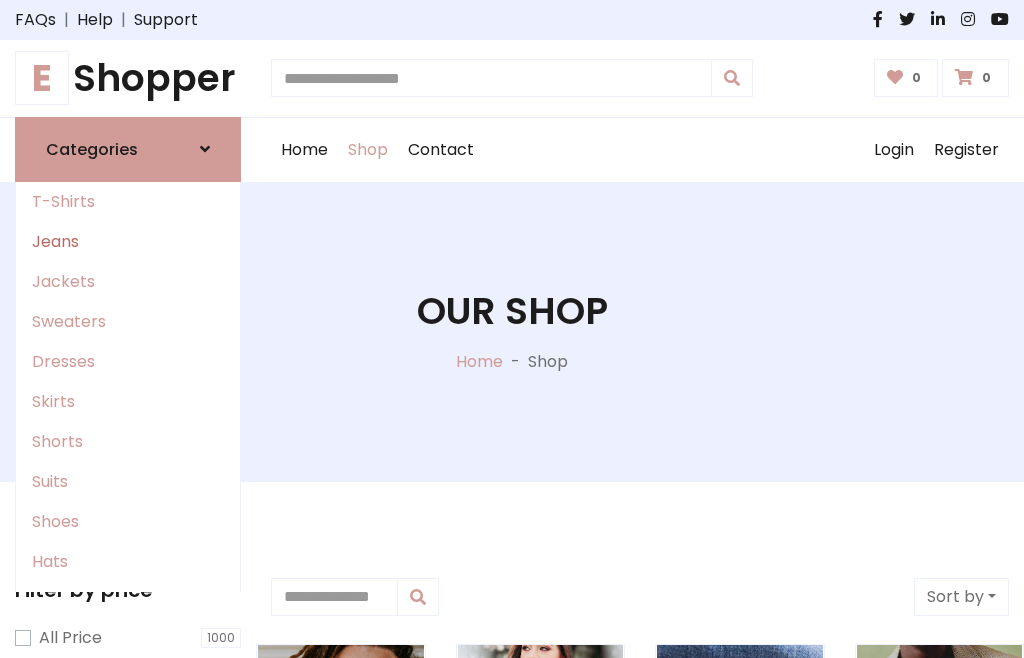 click on "Jeans" at bounding box center [128, 242] 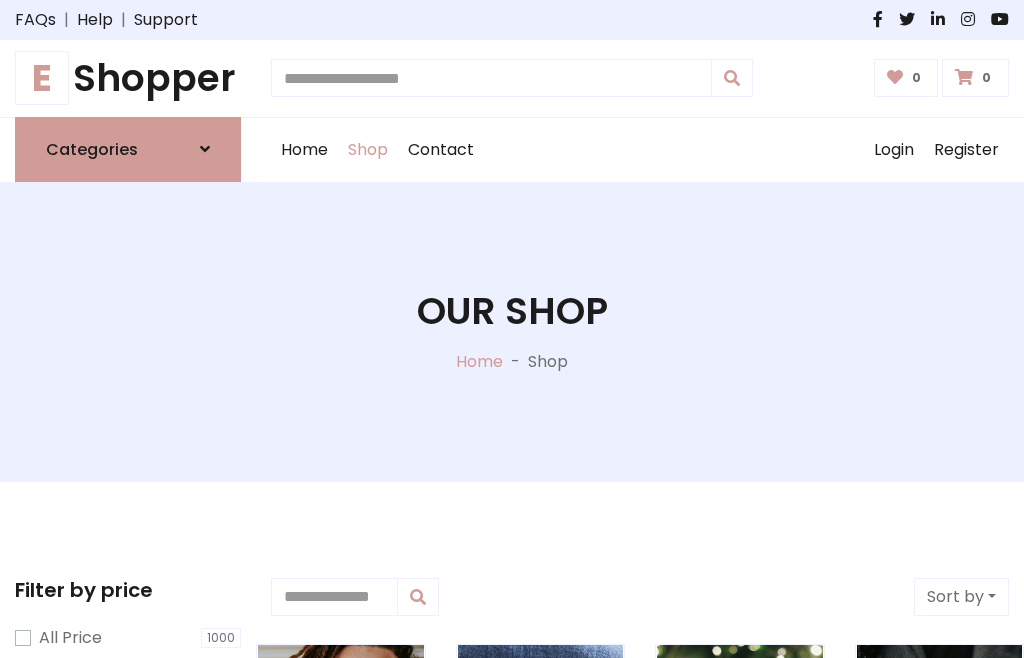 scroll, scrollTop: 0, scrollLeft: 0, axis: both 